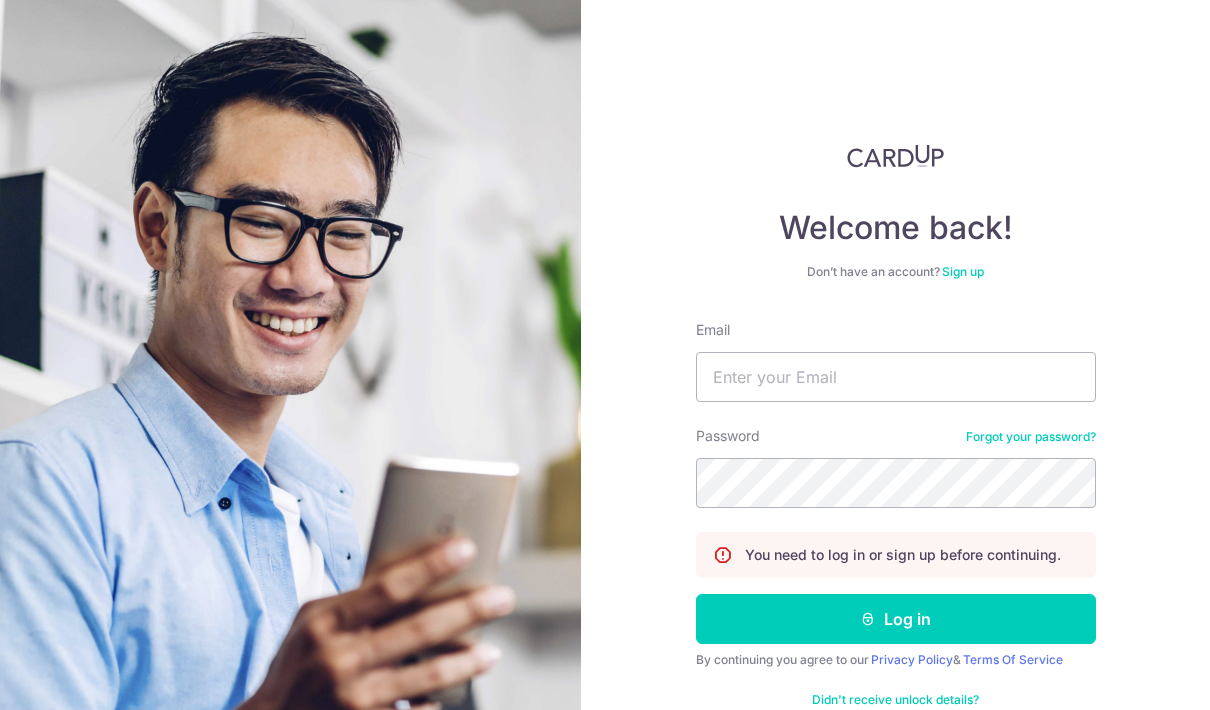 scroll, scrollTop: 0, scrollLeft: 0, axis: both 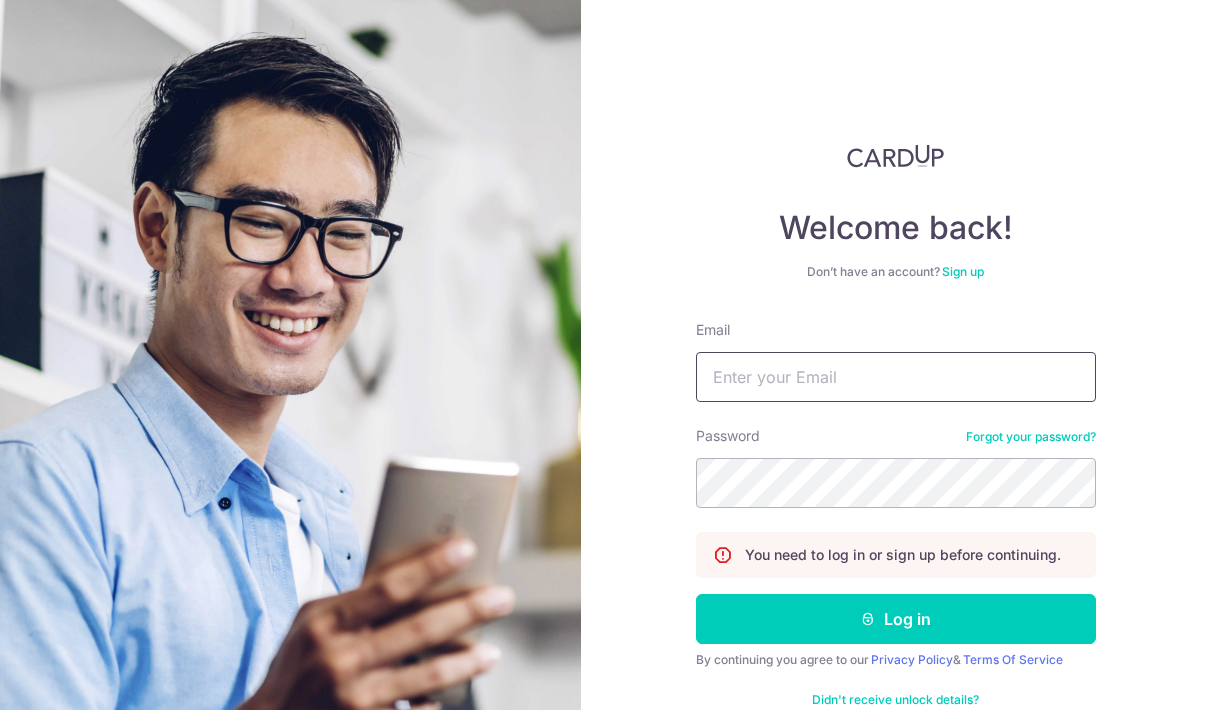 click on "Email" at bounding box center (896, 377) 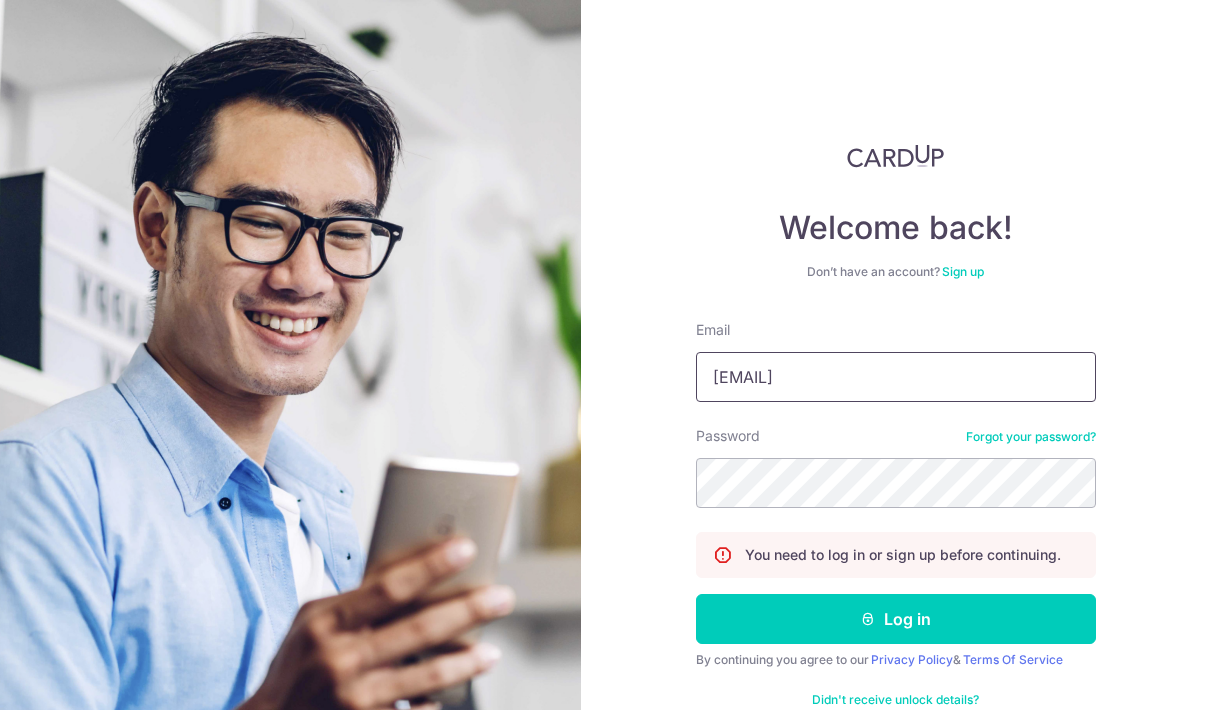 type on "[NAME]@[DOMAIN]" 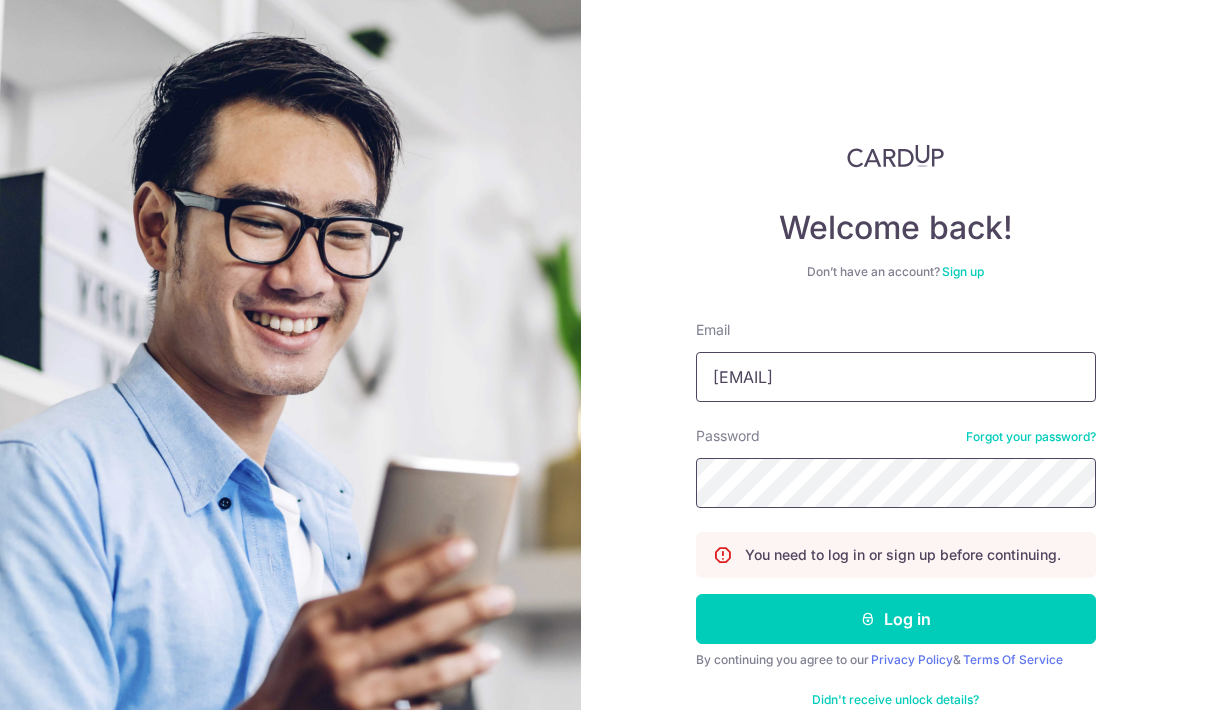 click on "Log in" at bounding box center (896, 619) 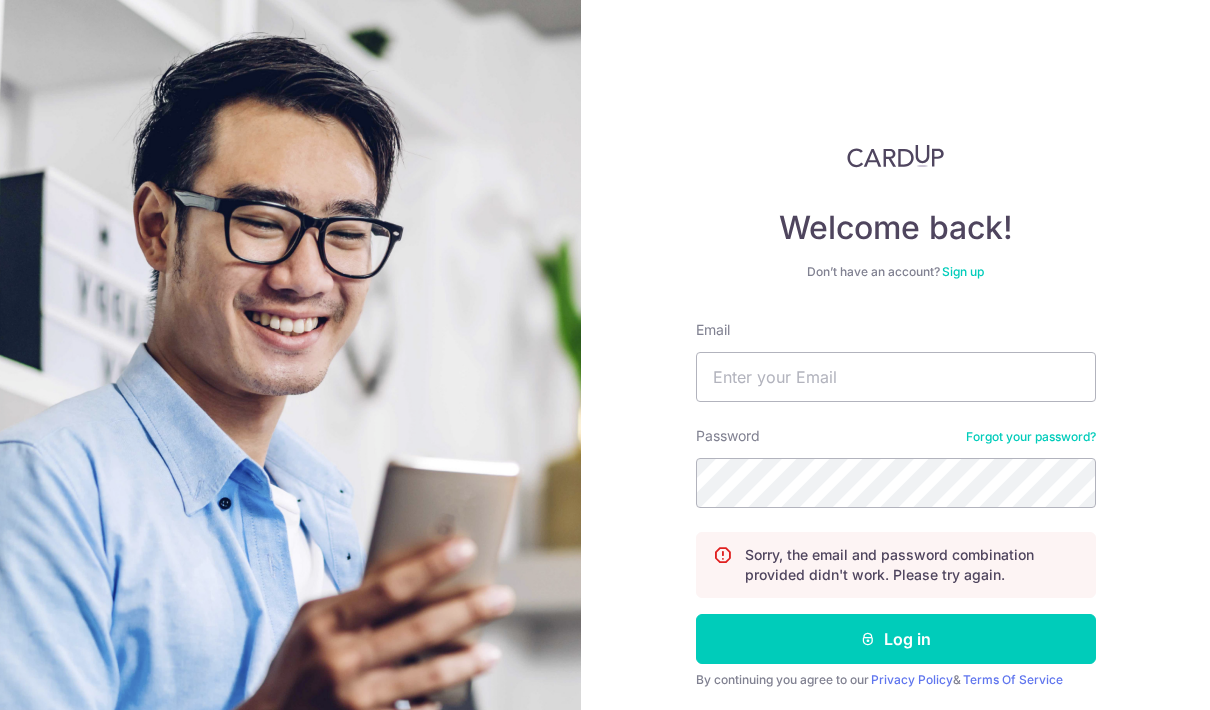 scroll, scrollTop: 0, scrollLeft: 0, axis: both 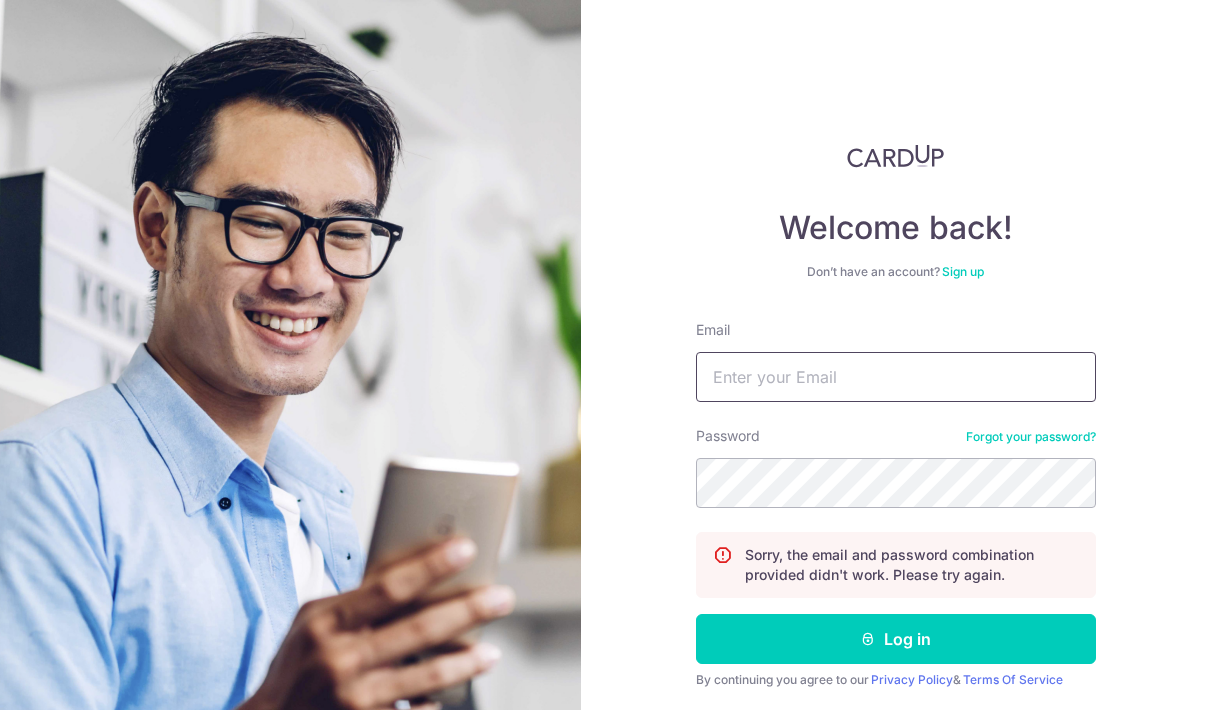 click on "Email" at bounding box center (896, 377) 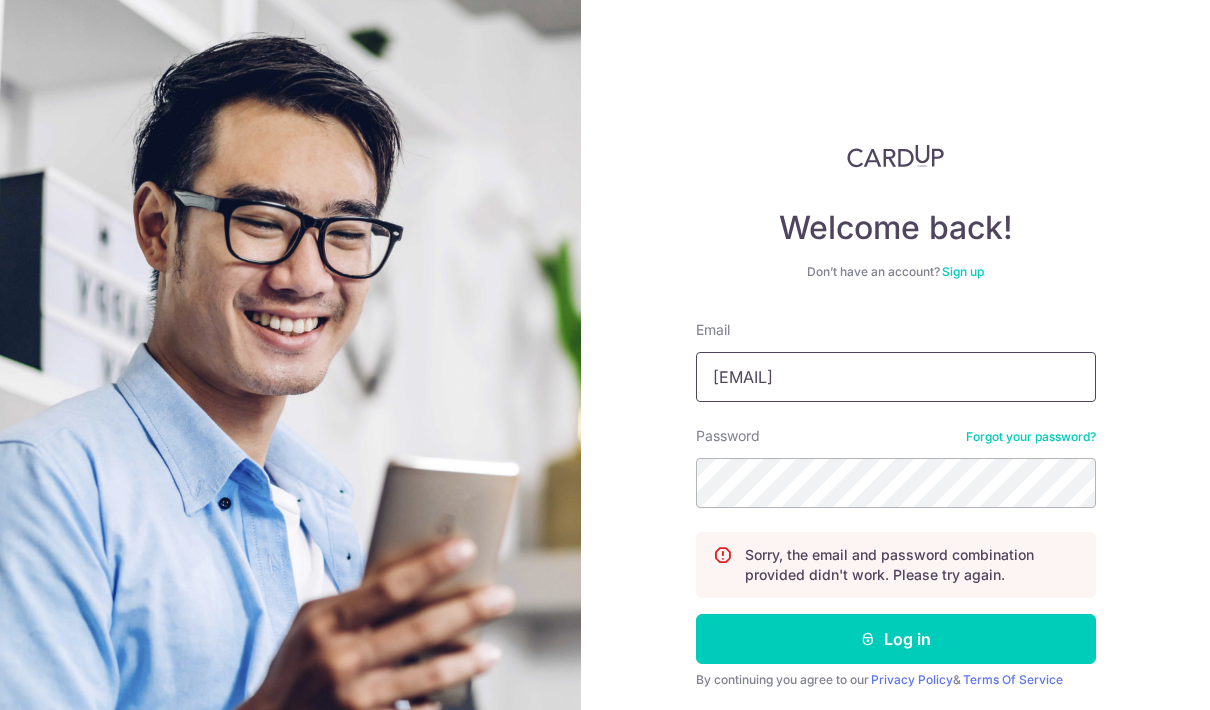type on "[EMAIL]" 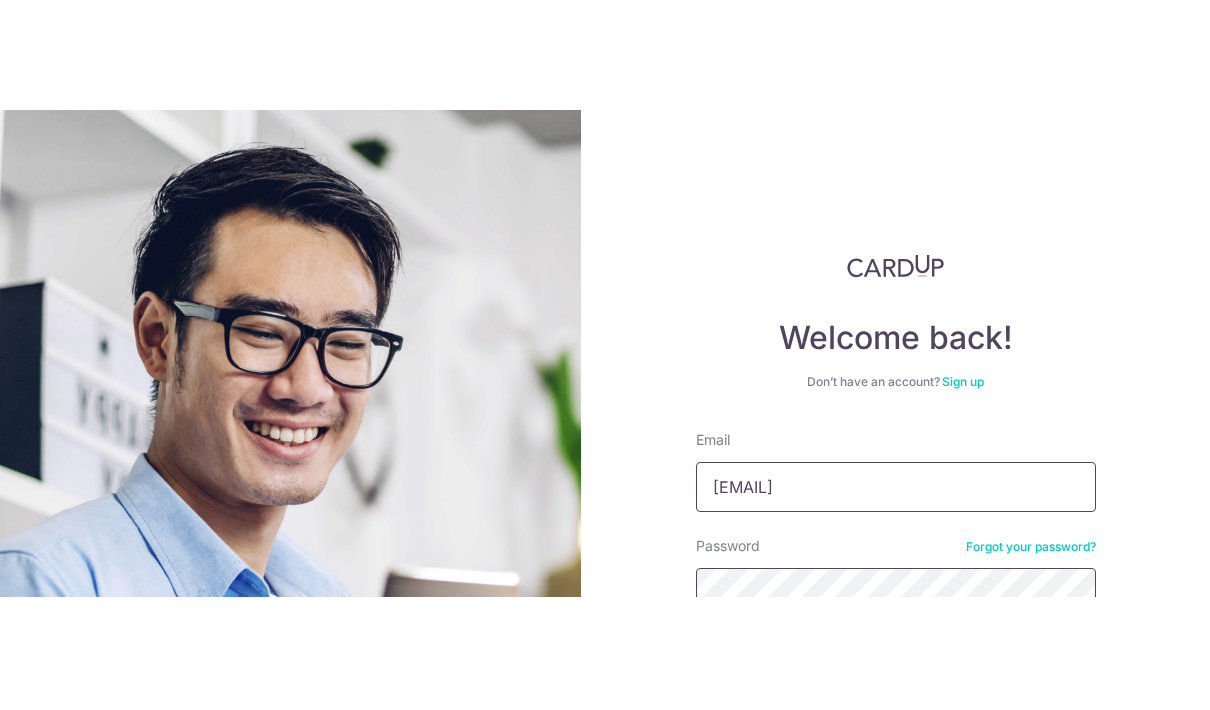 scroll, scrollTop: 80, scrollLeft: 0, axis: vertical 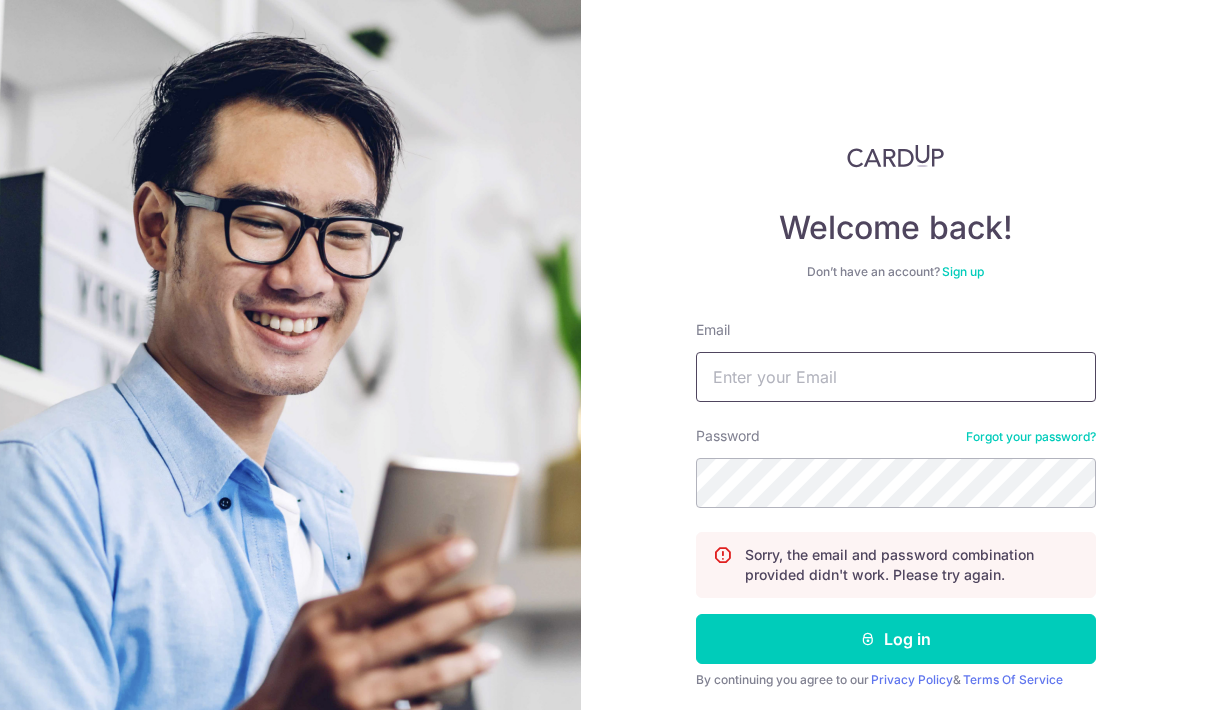 click on "Email" at bounding box center [896, 377] 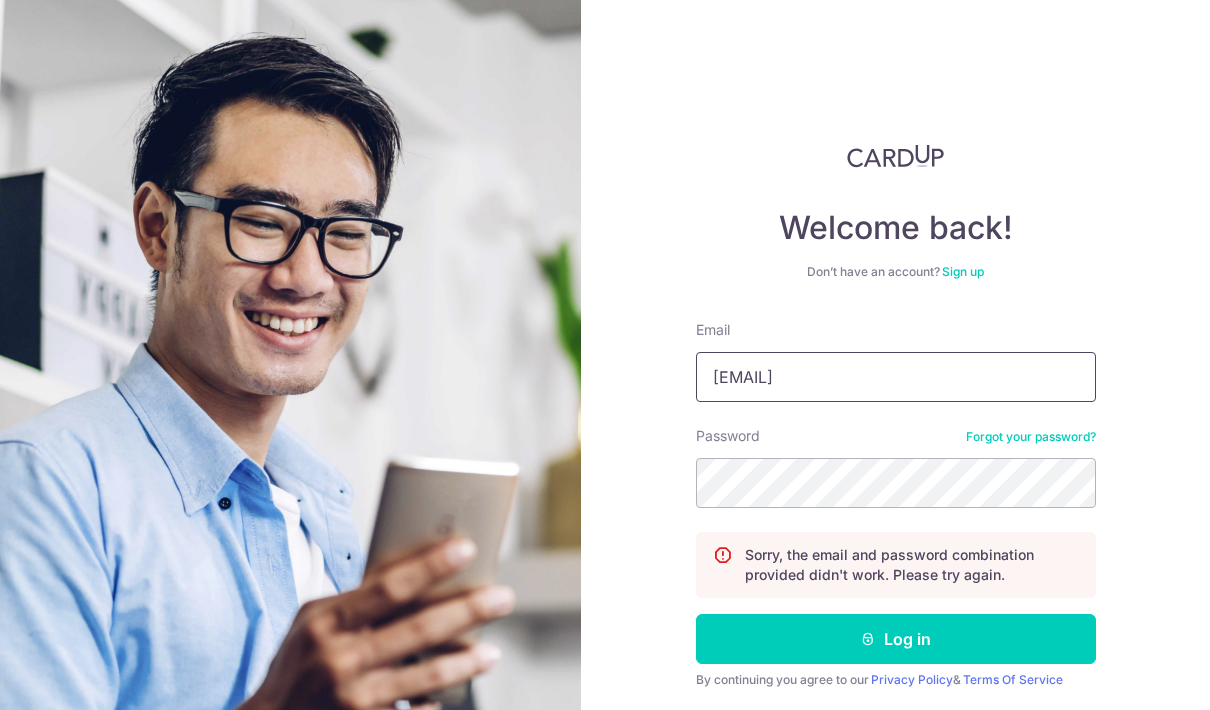 type on "[EMAIL]" 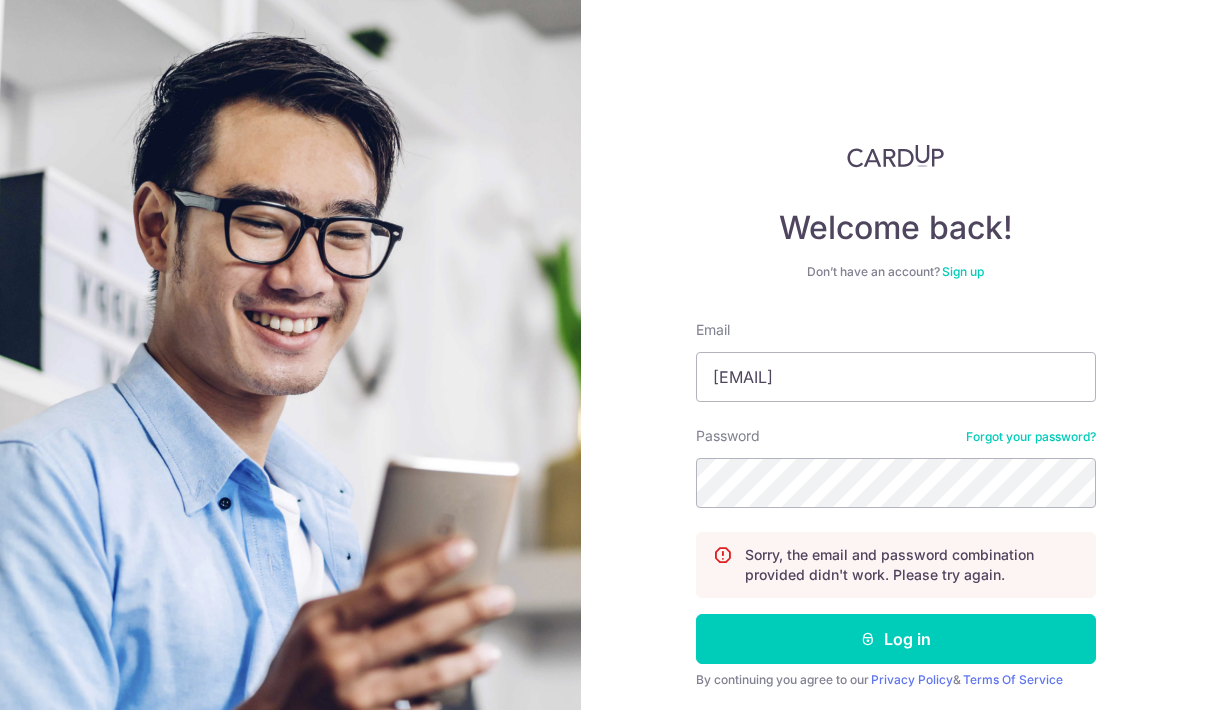 click on "Email
Carolinetph@hotmail.com
Password
Forgot your password?
Sorry, the email and password combination provided didn't work. Please try again.
Log in
By continuing you agree to our
Privacy Policy
&  Terms Of Service
Didn't receive unlock details?
Haven't confirmed your email?" at bounding box center (896, 536) 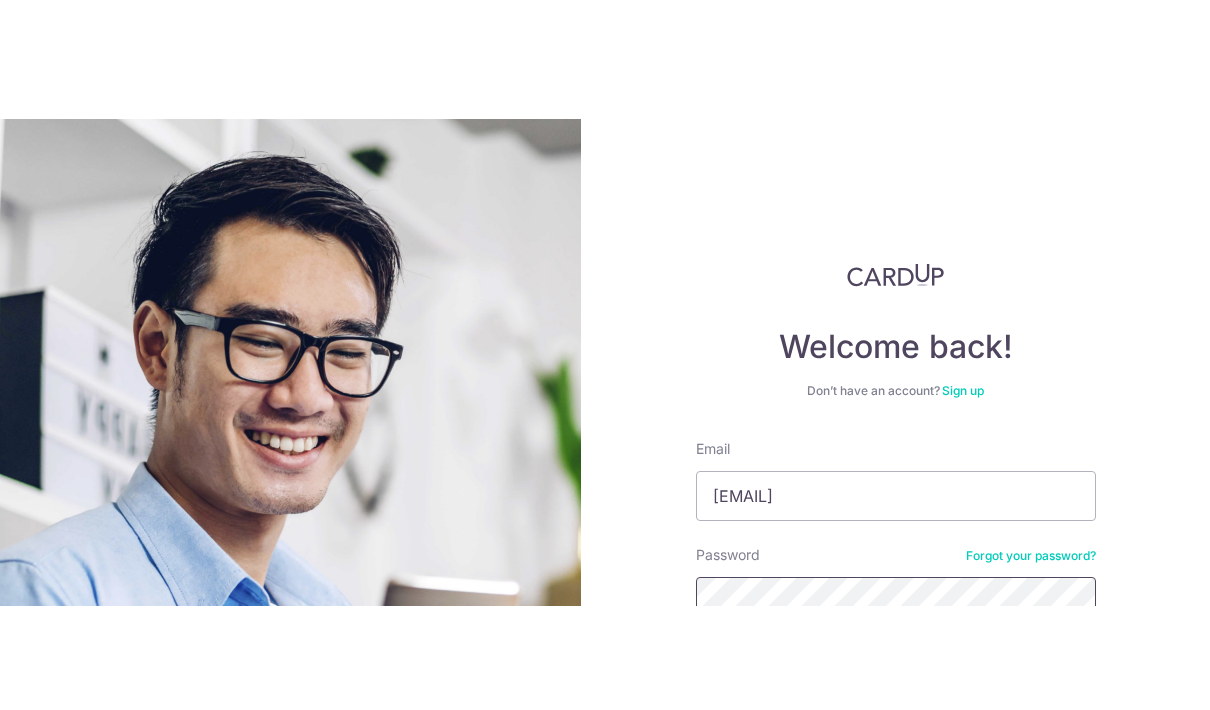 scroll, scrollTop: 80, scrollLeft: 0, axis: vertical 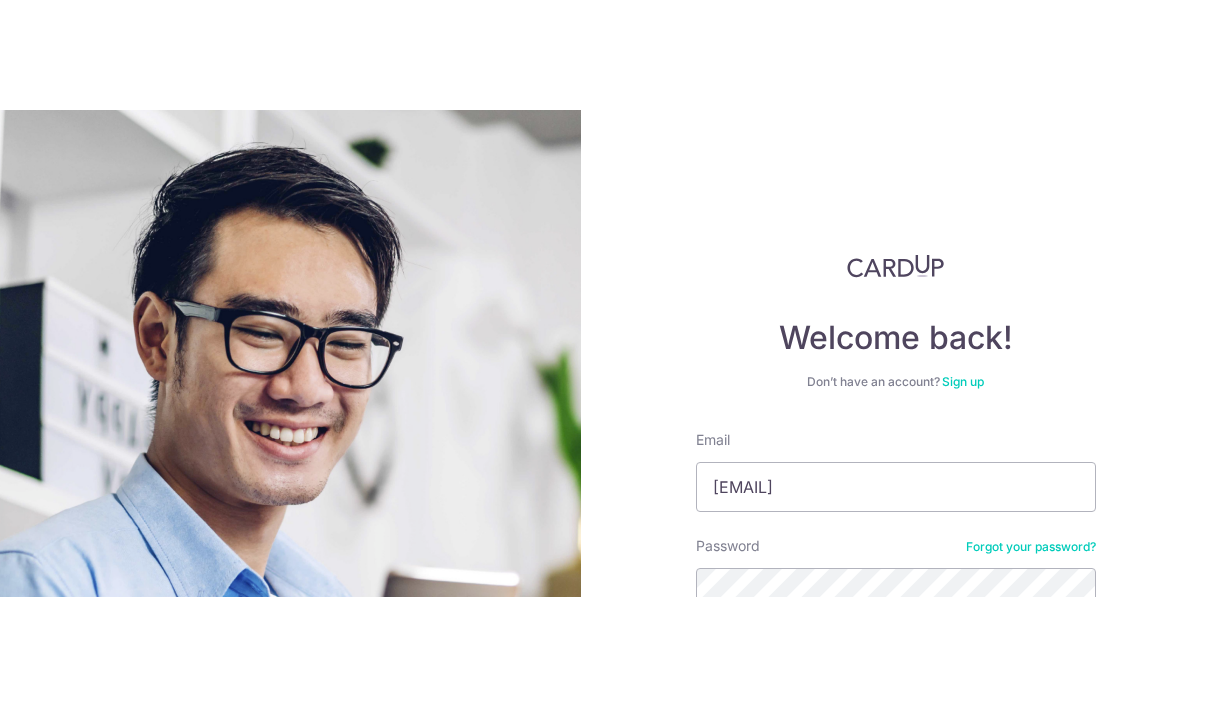 click on "Sorry, the email and password combination provided didn't work. Please try again." at bounding box center [912, 788] 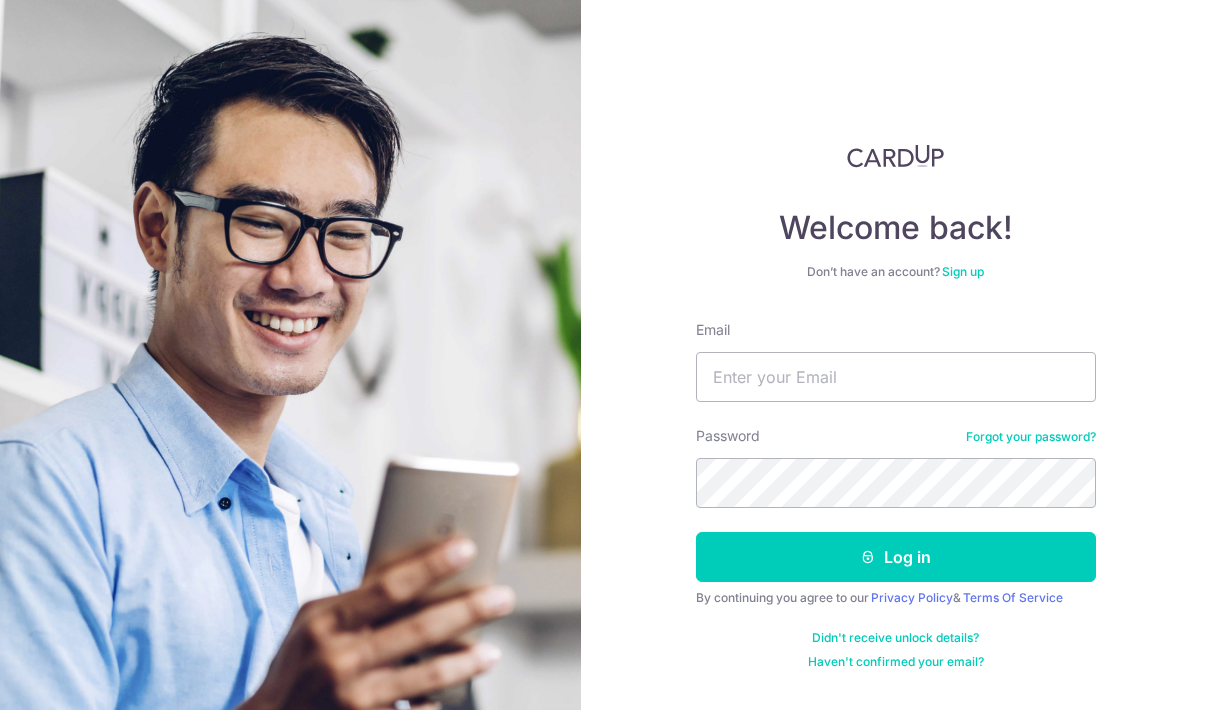 scroll, scrollTop: 0, scrollLeft: 0, axis: both 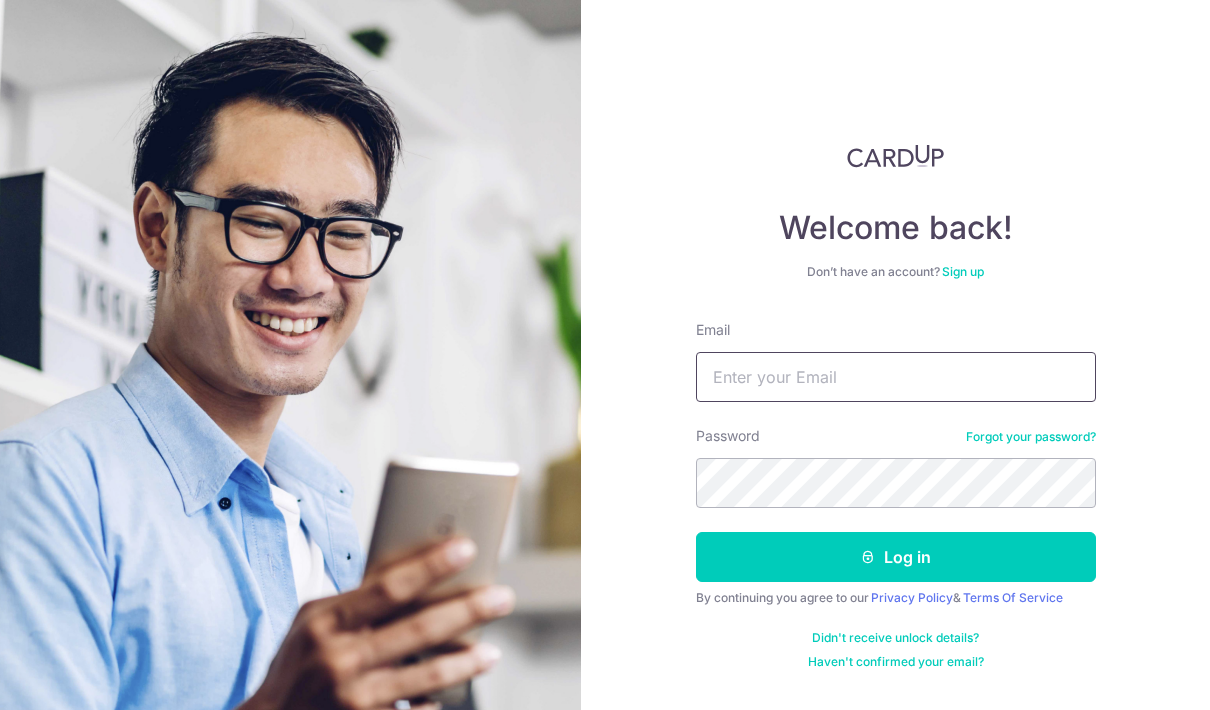 click on "Email" at bounding box center (896, 377) 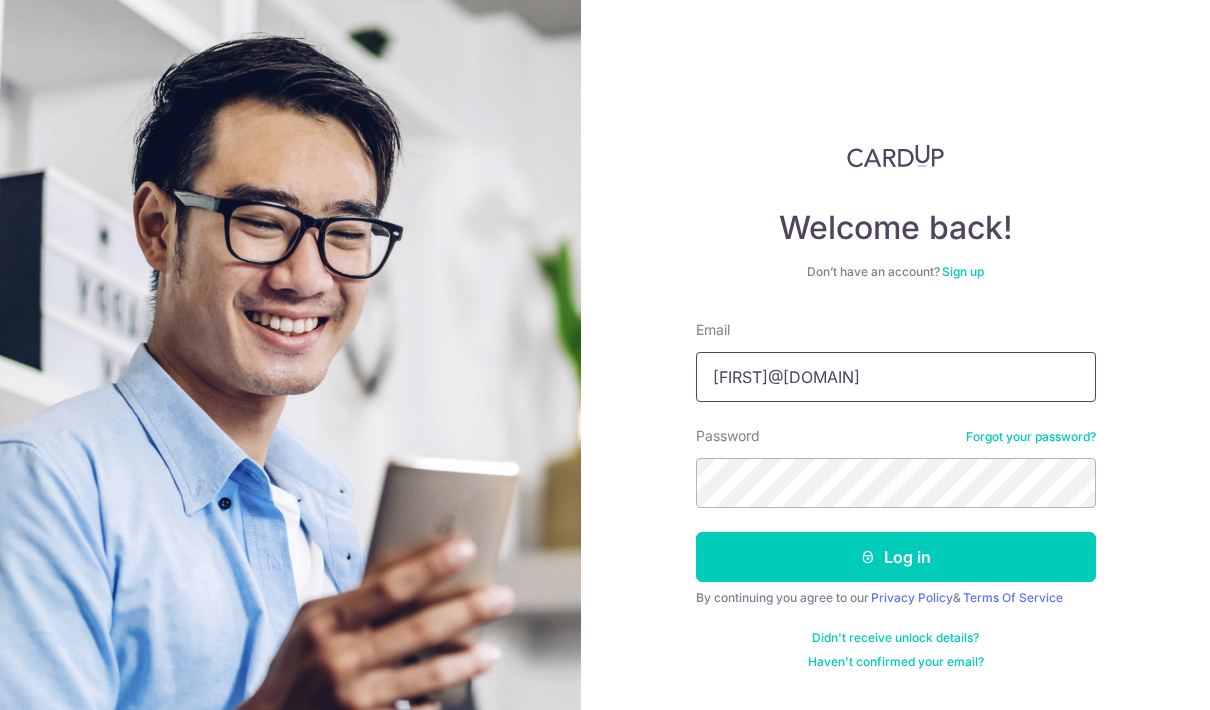 type on "Carolinetph@hotmail.com" 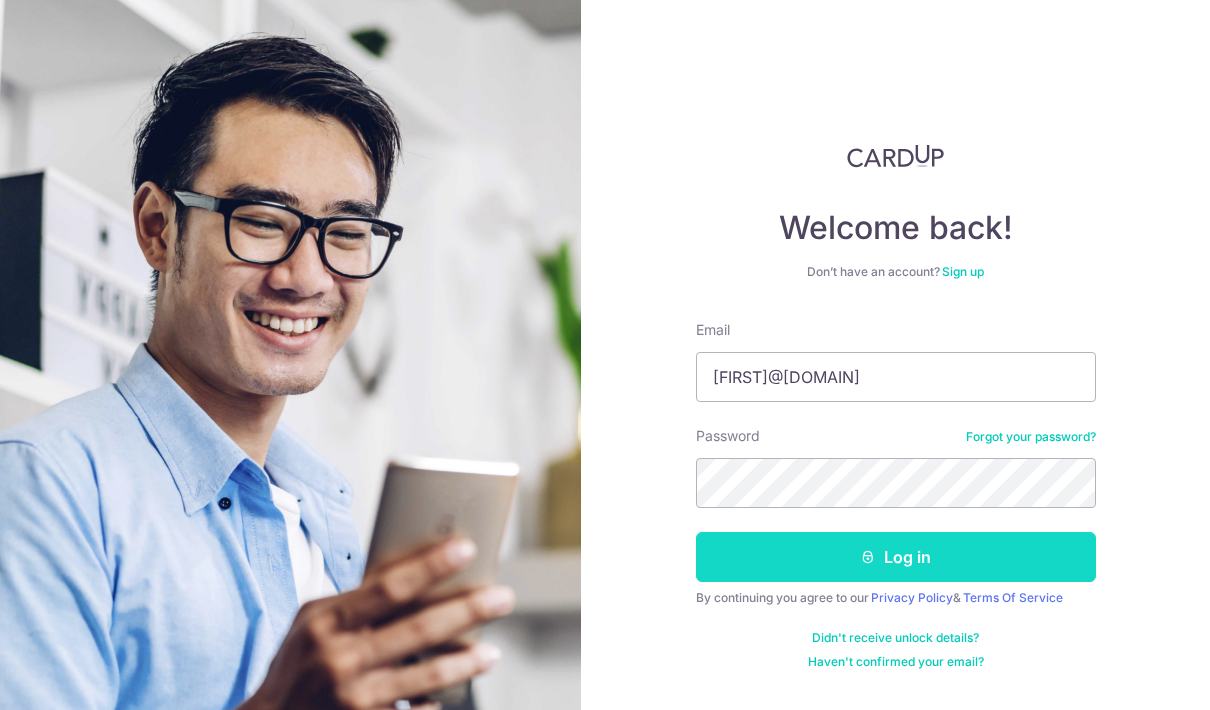click on "Log in" at bounding box center [896, 557] 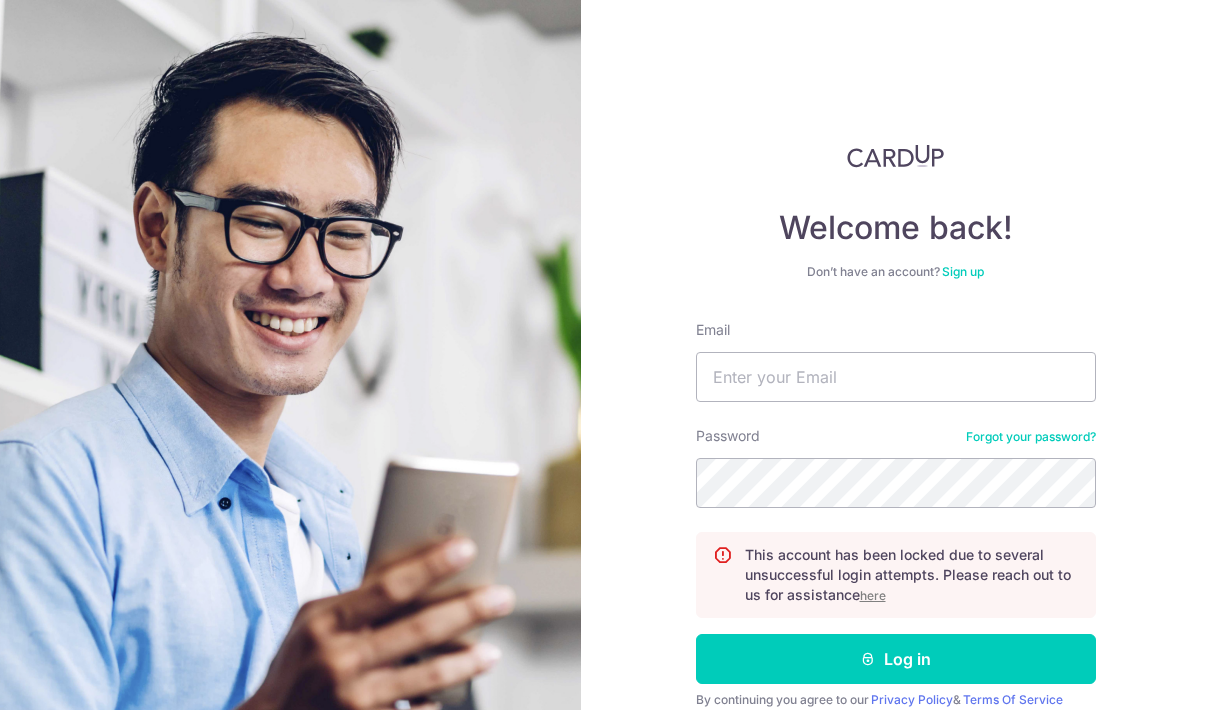 scroll, scrollTop: 0, scrollLeft: 0, axis: both 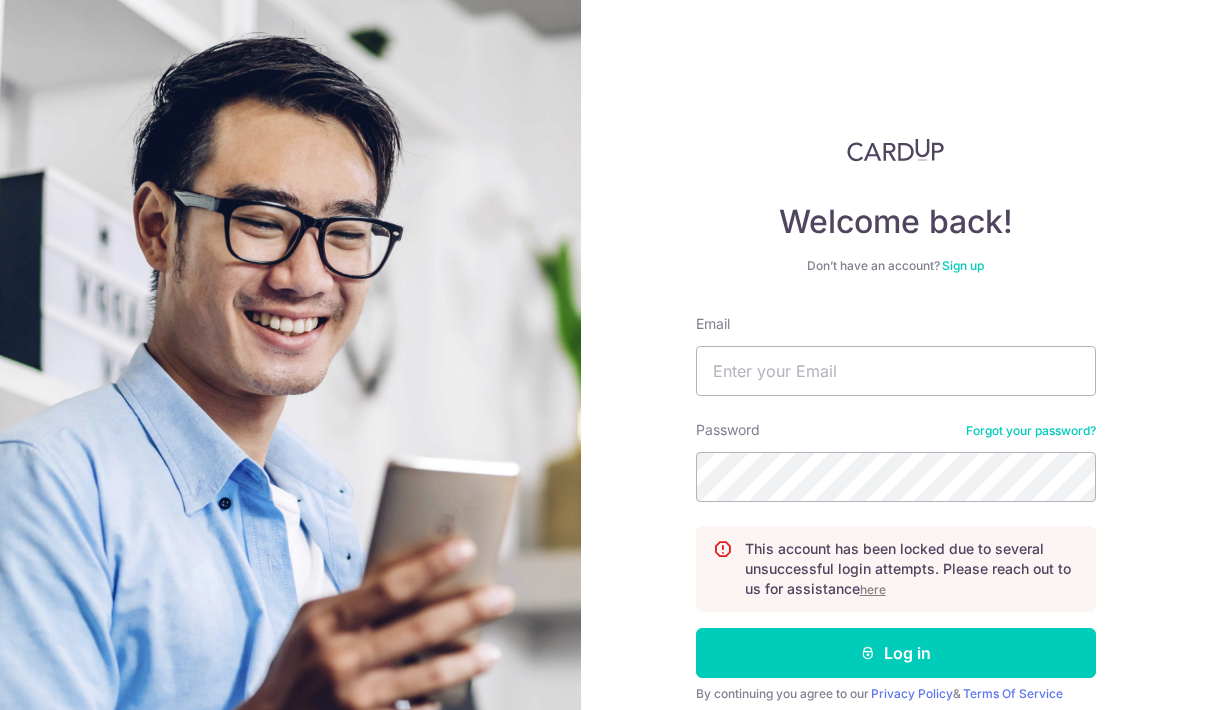 click on "here" at bounding box center (873, 589) 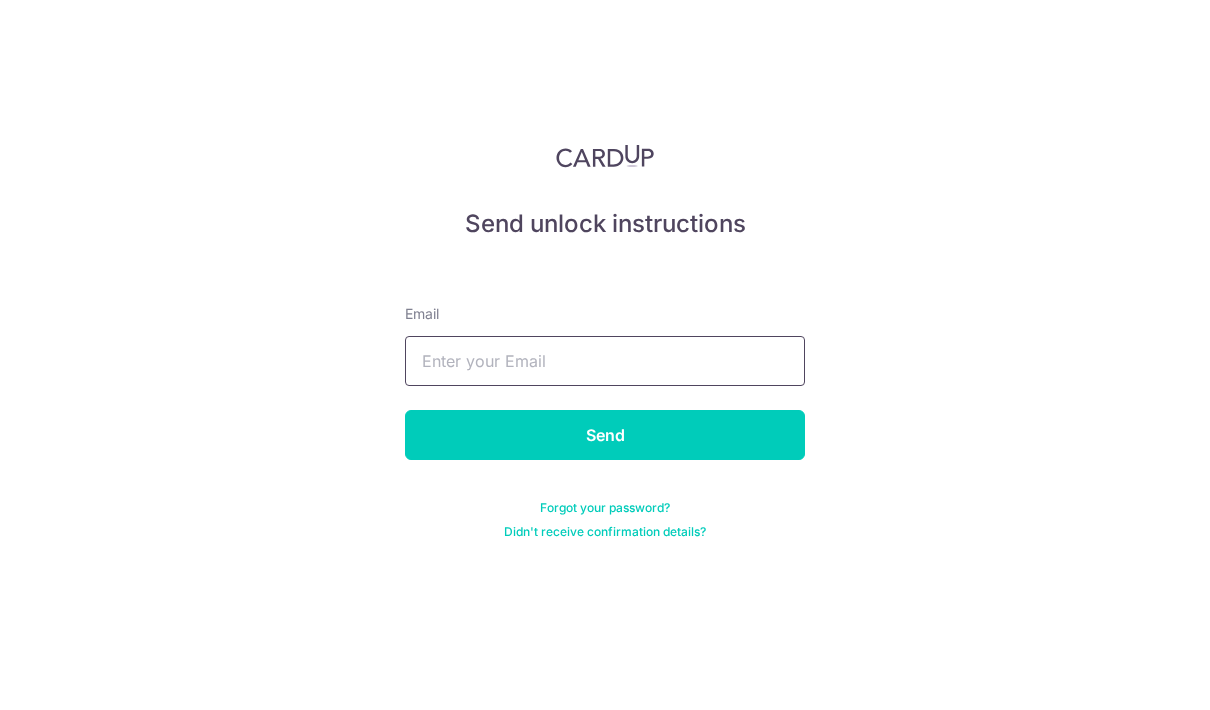 click at bounding box center (605, 361) 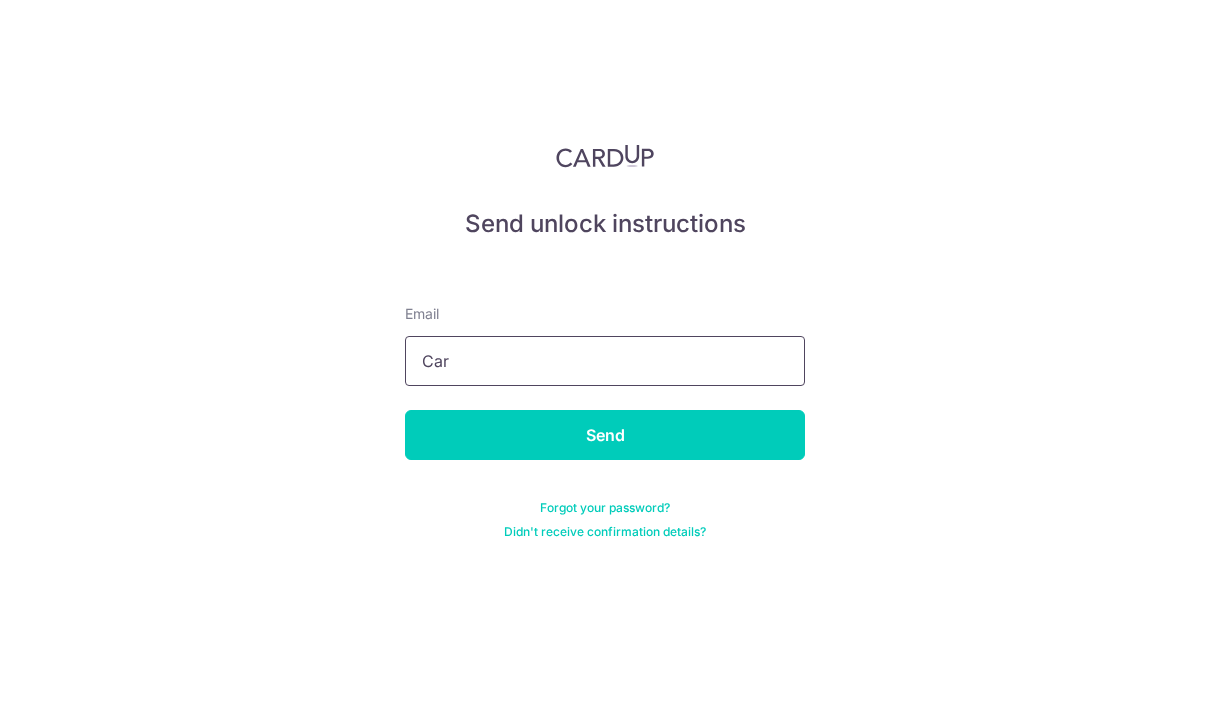 type on "[EMAIL]" 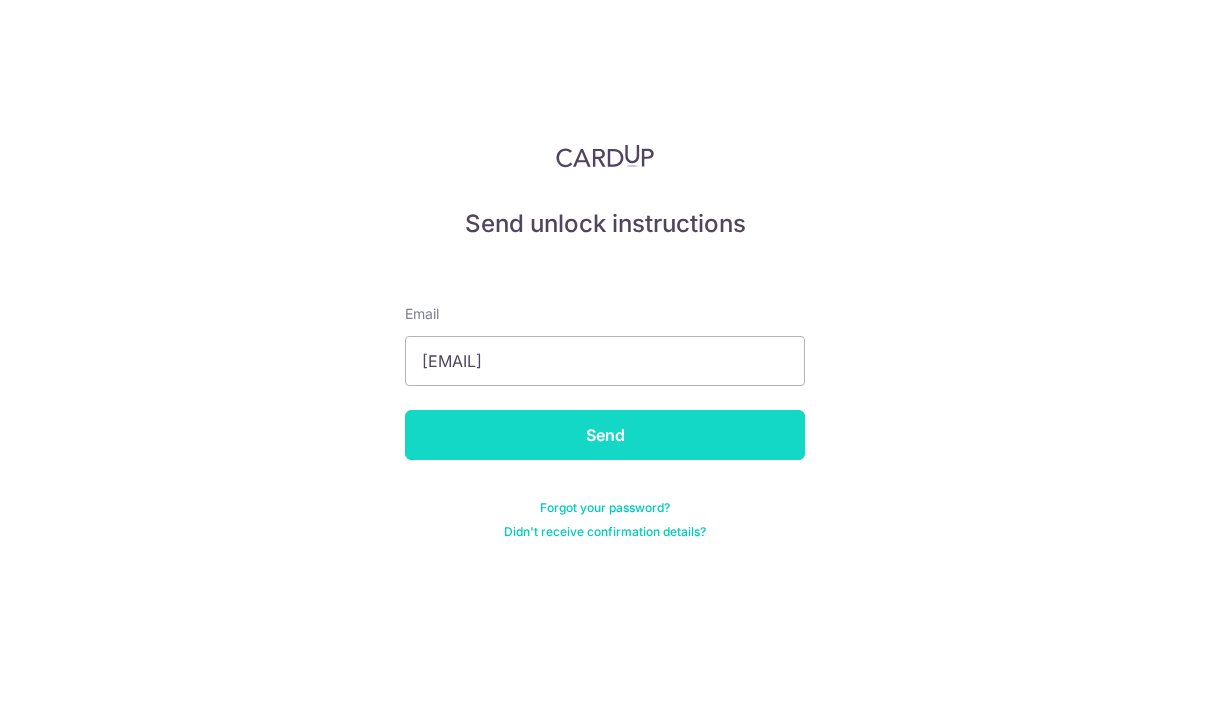 click on "Send" at bounding box center (605, 435) 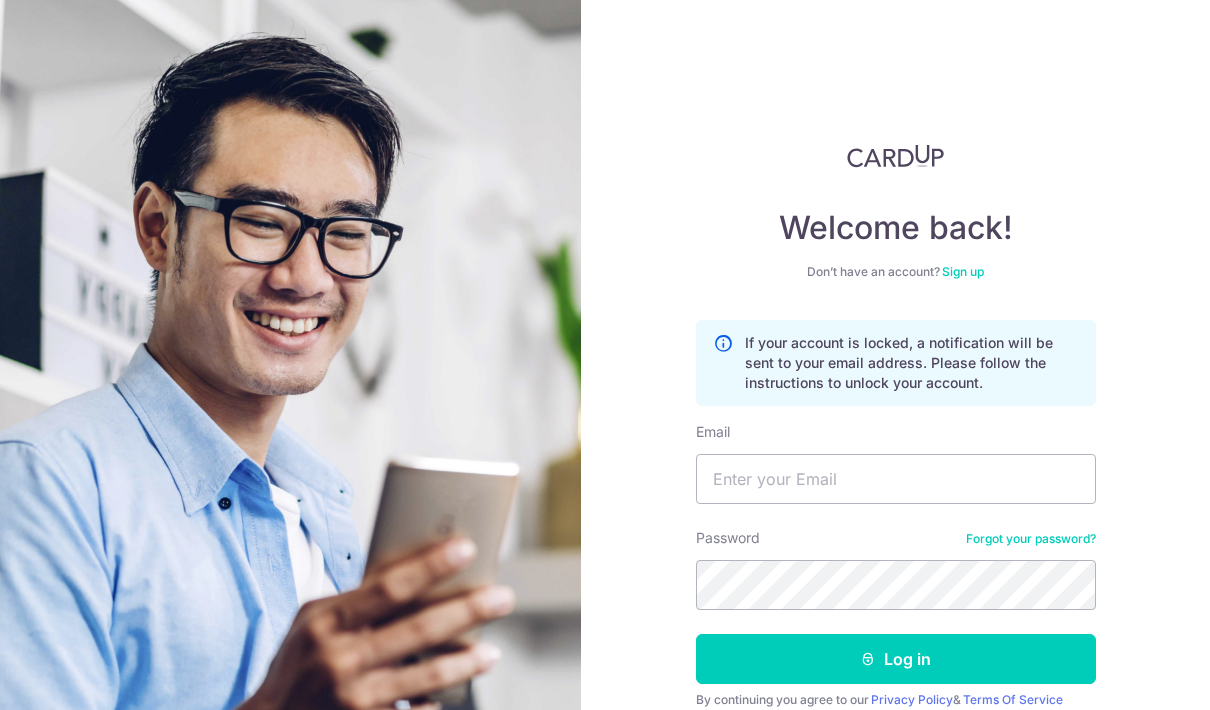 scroll, scrollTop: 0, scrollLeft: 0, axis: both 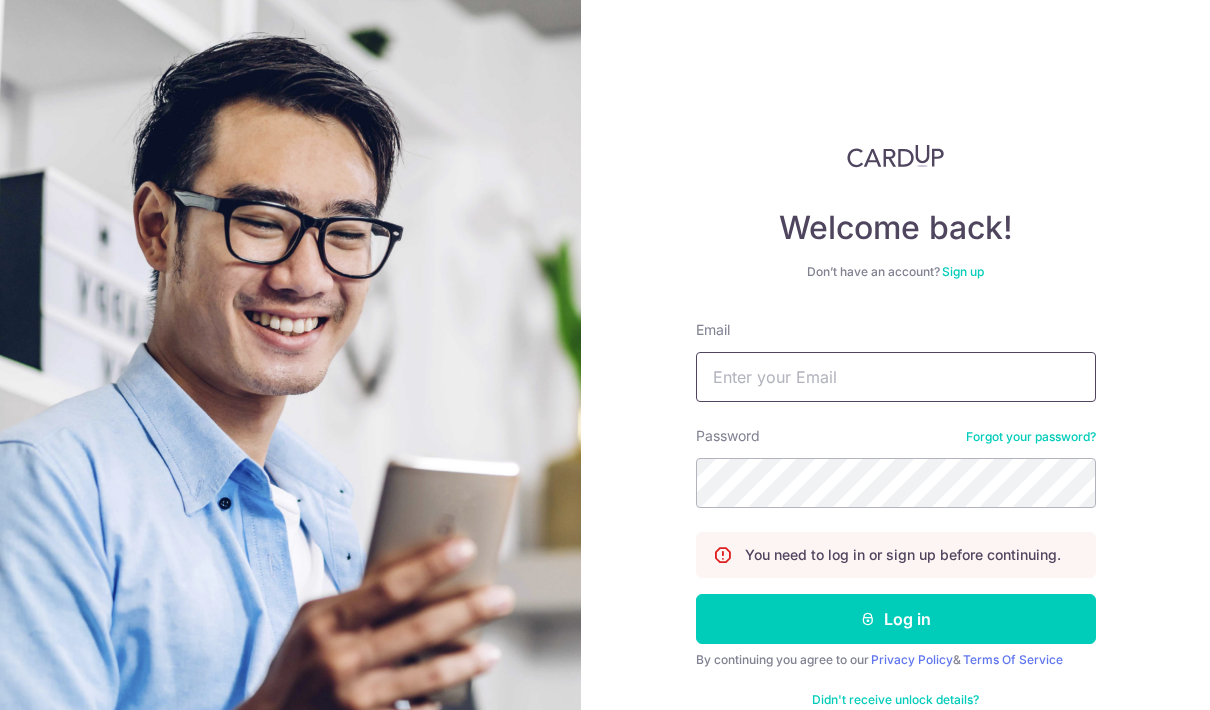 click on "Email" at bounding box center (896, 377) 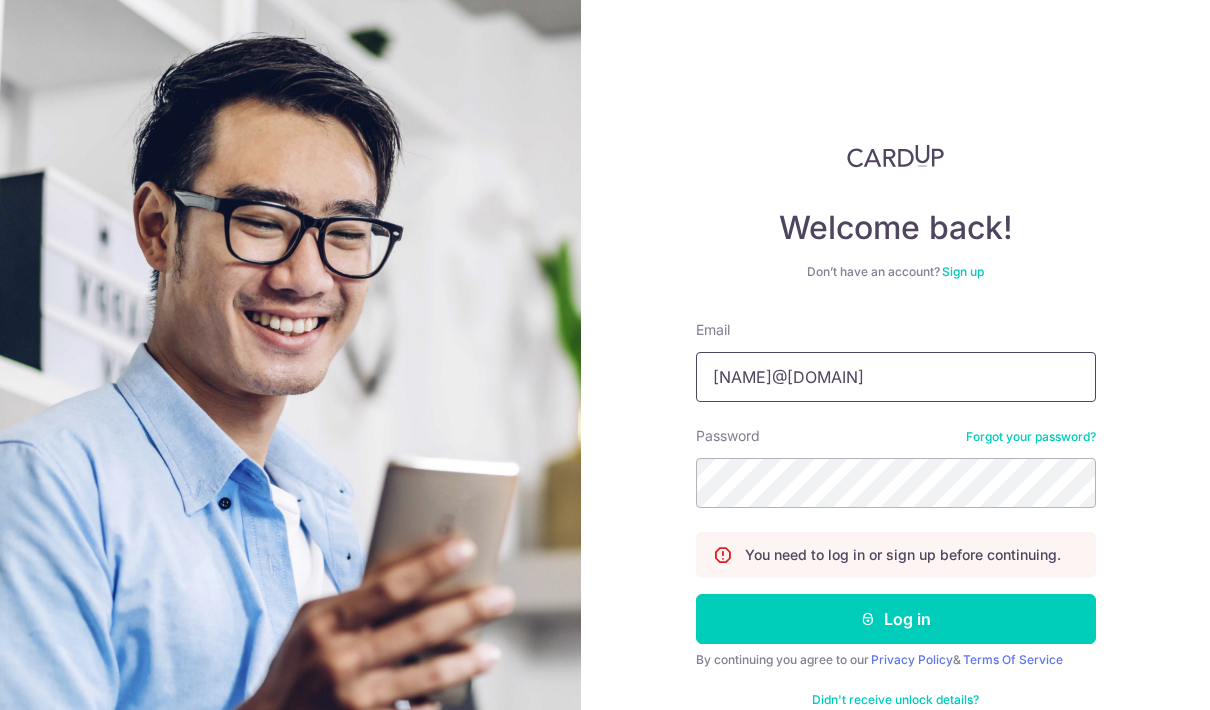 type on "[NAME]@[DOMAIN]" 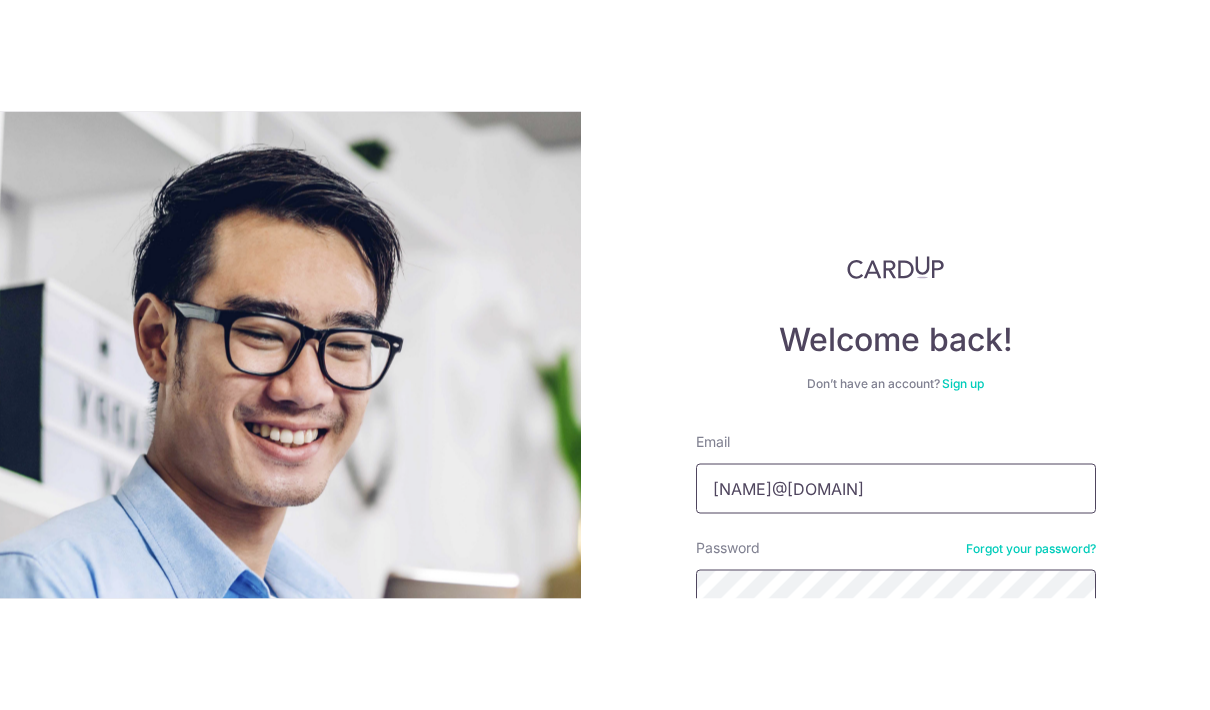 scroll, scrollTop: 80, scrollLeft: 0, axis: vertical 